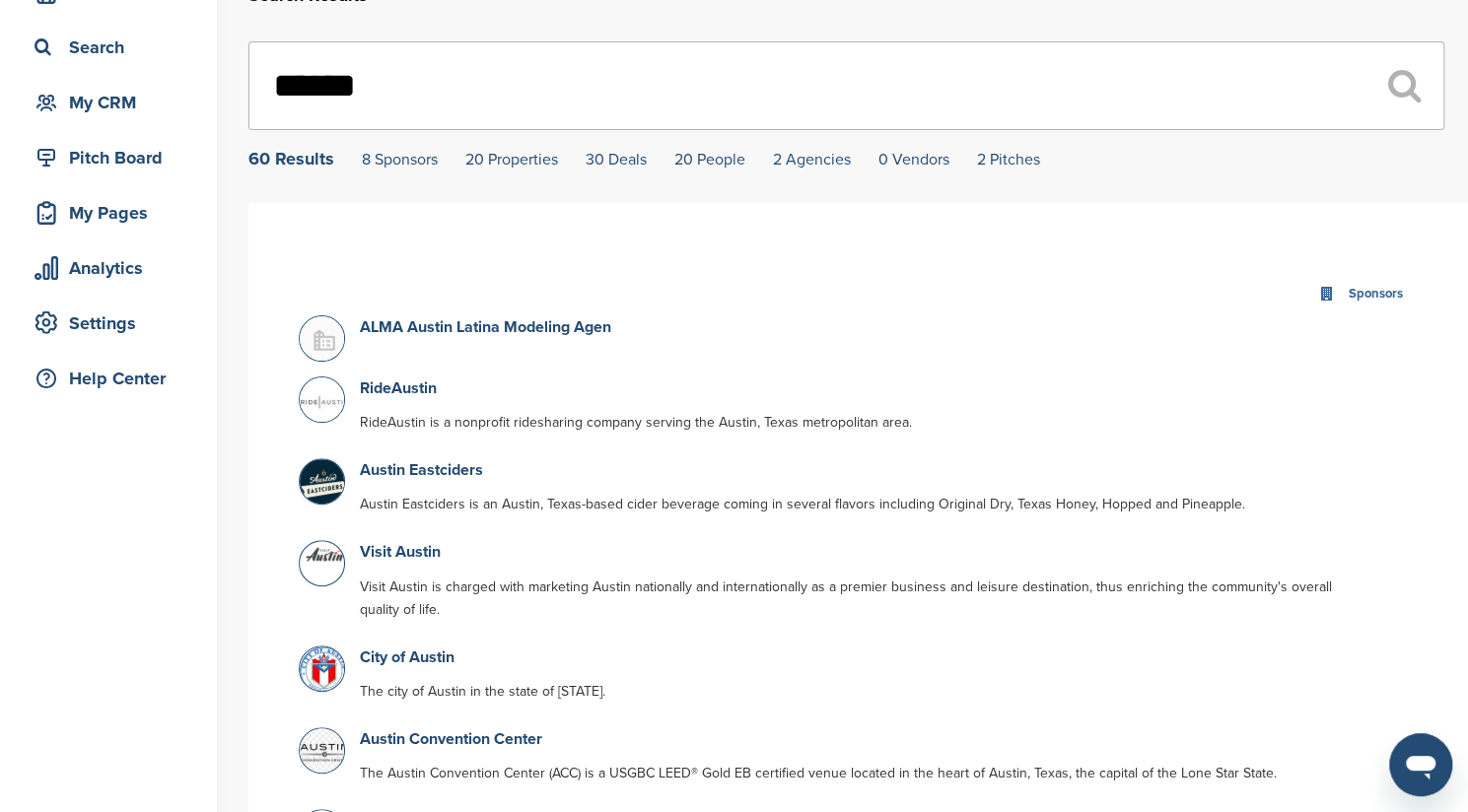 scroll, scrollTop: 0, scrollLeft: 0, axis: both 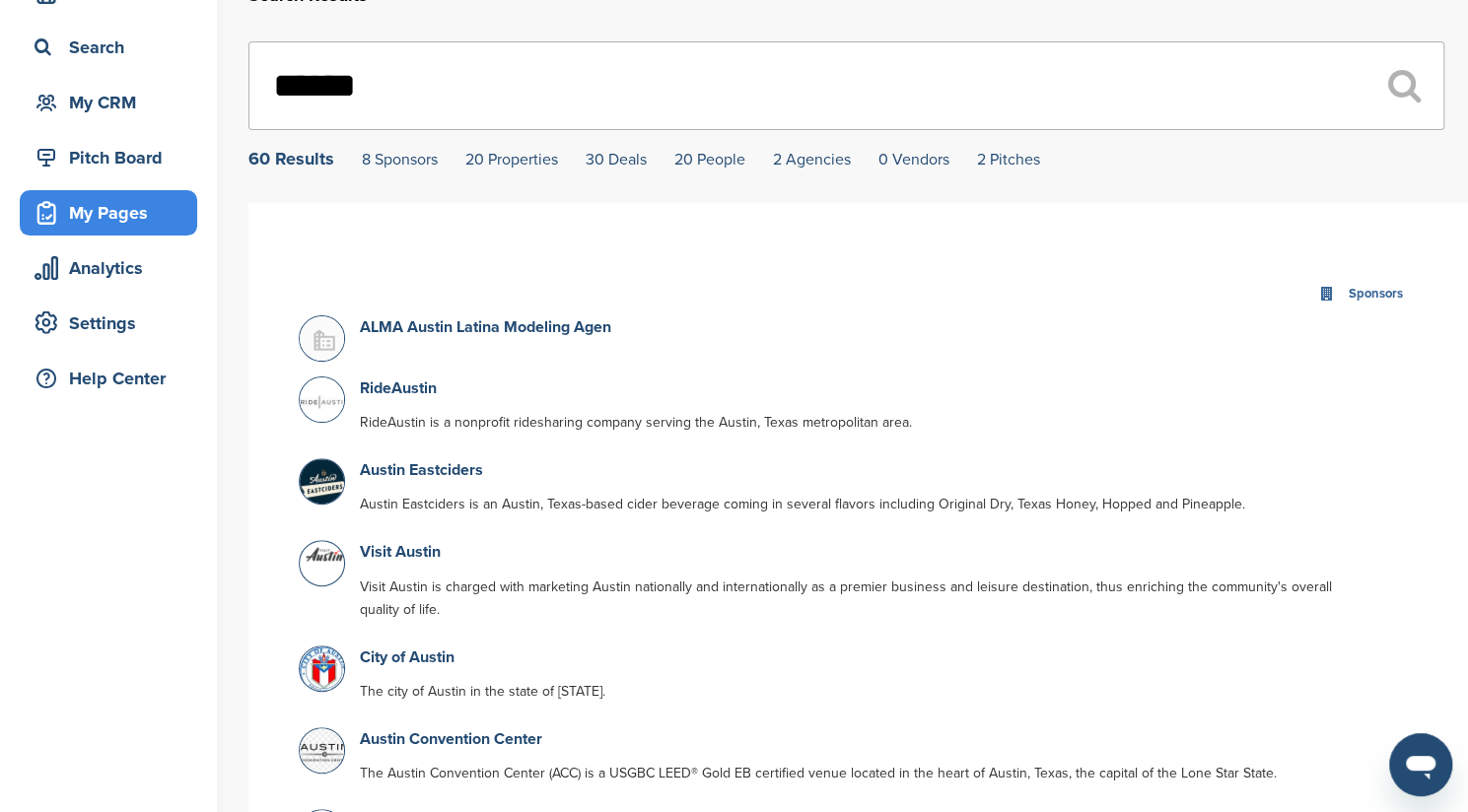 click on "My Pages" at bounding box center [113, 213] 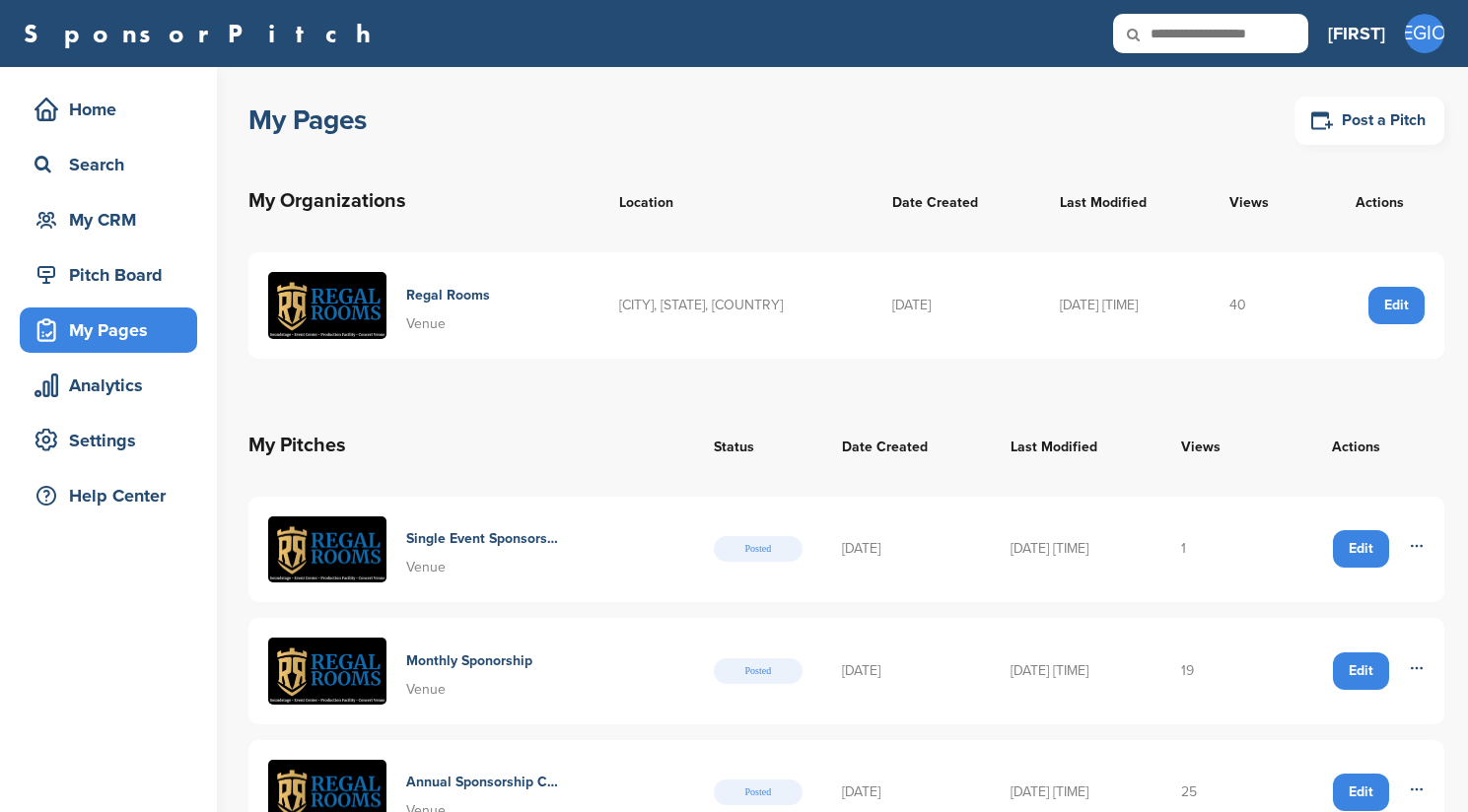 scroll, scrollTop: 0, scrollLeft: 0, axis: both 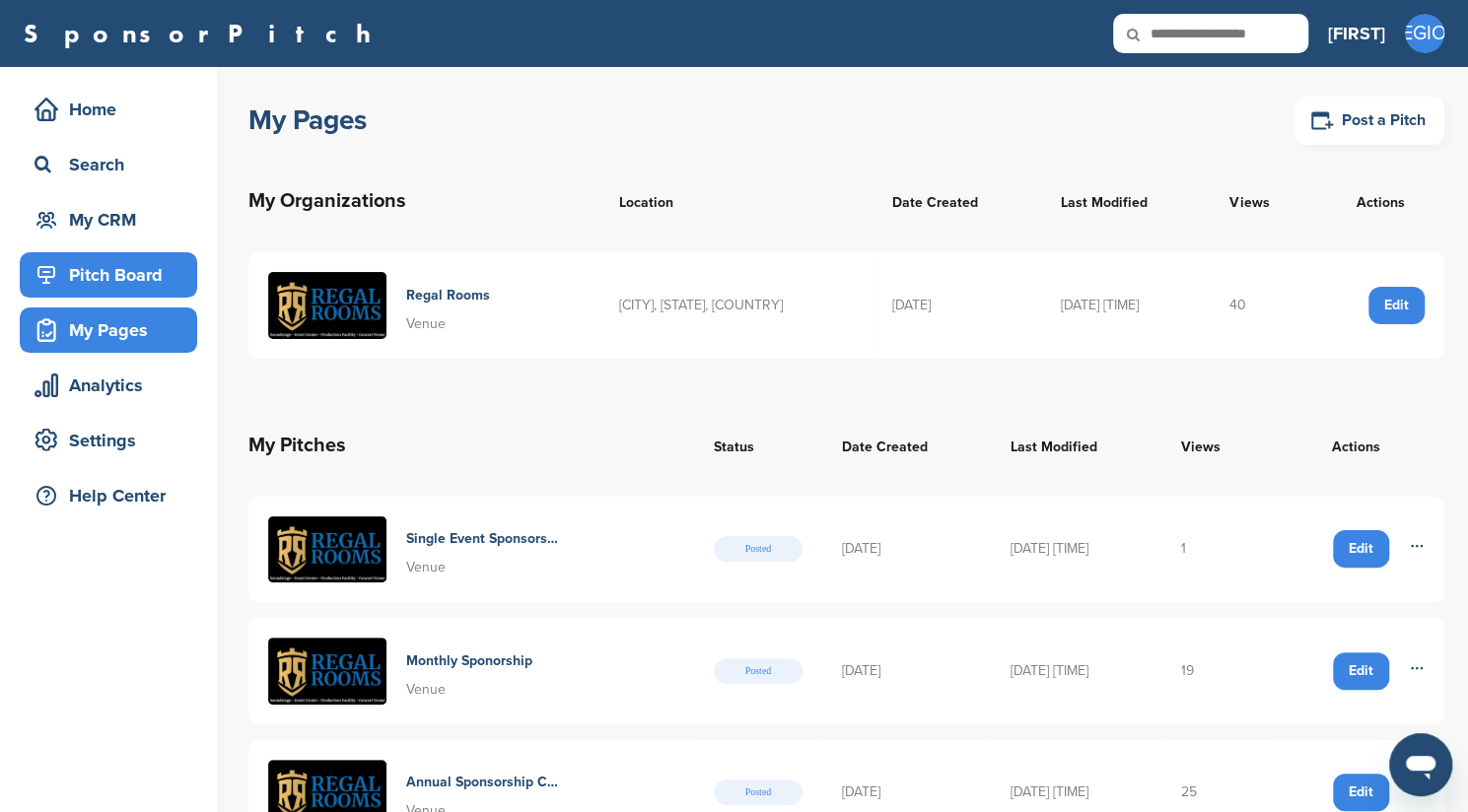 click on "Pitch Board" at bounding box center (113, 275) 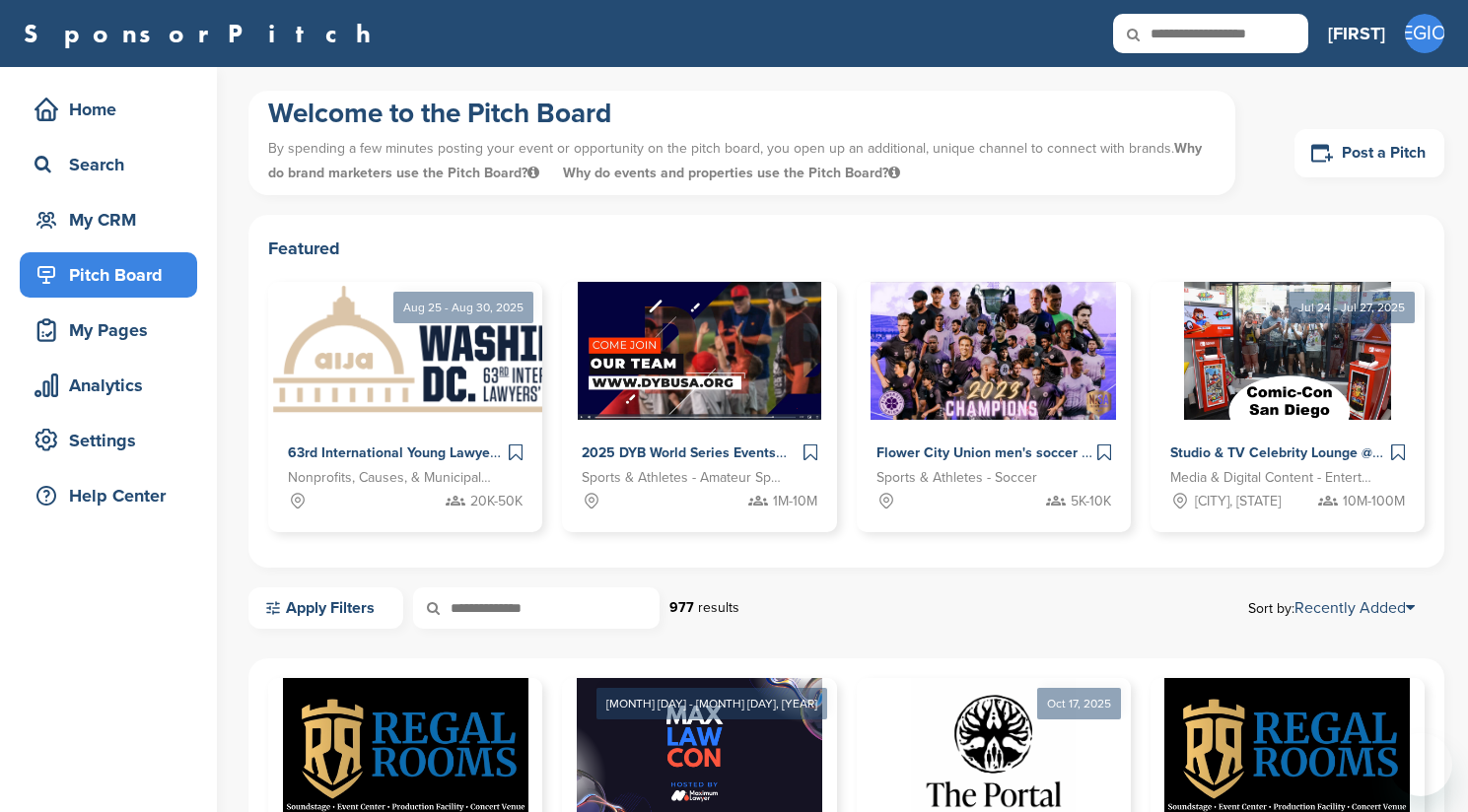 scroll, scrollTop: 0, scrollLeft: 0, axis: both 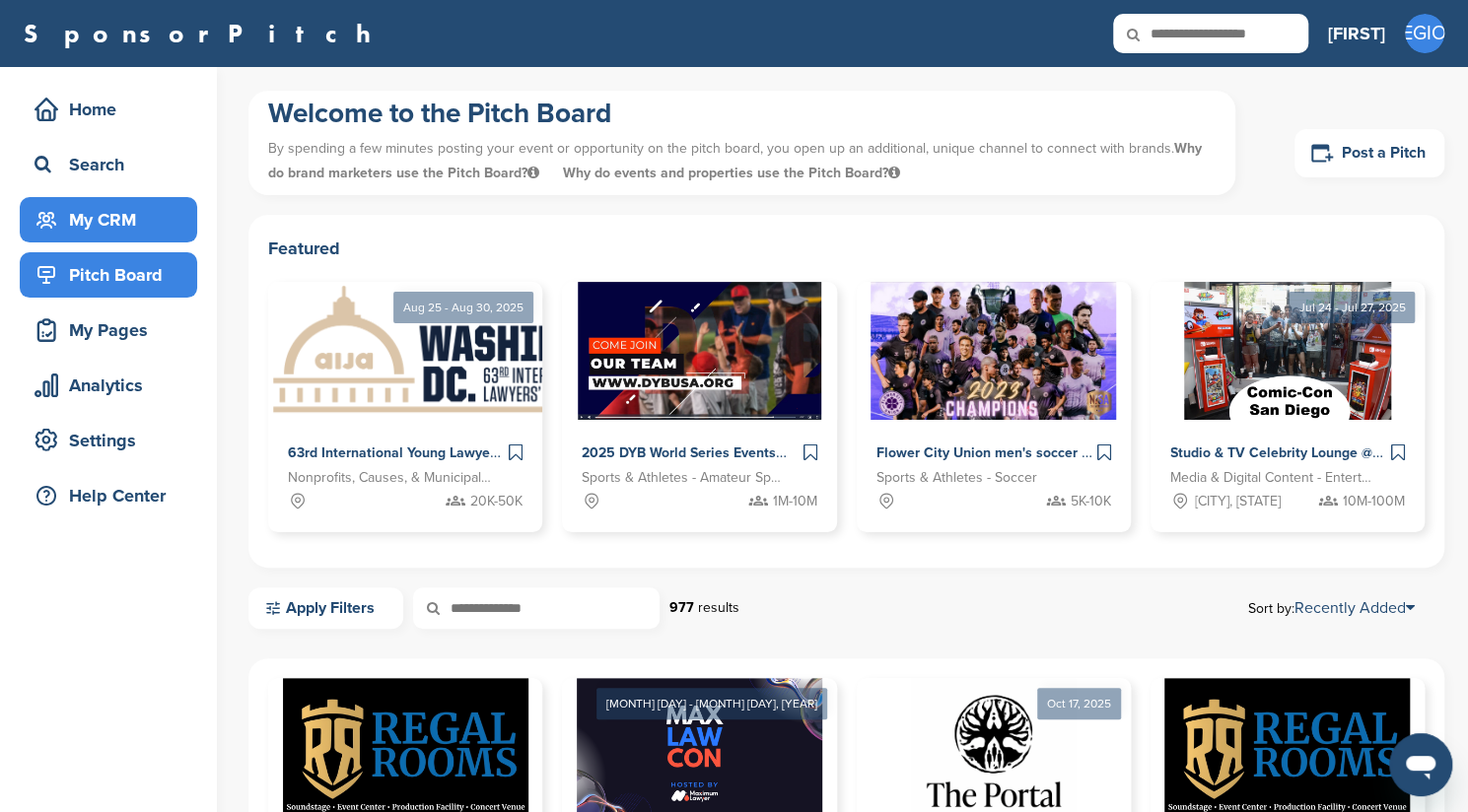 click on "My CRM" at bounding box center [108, 220] 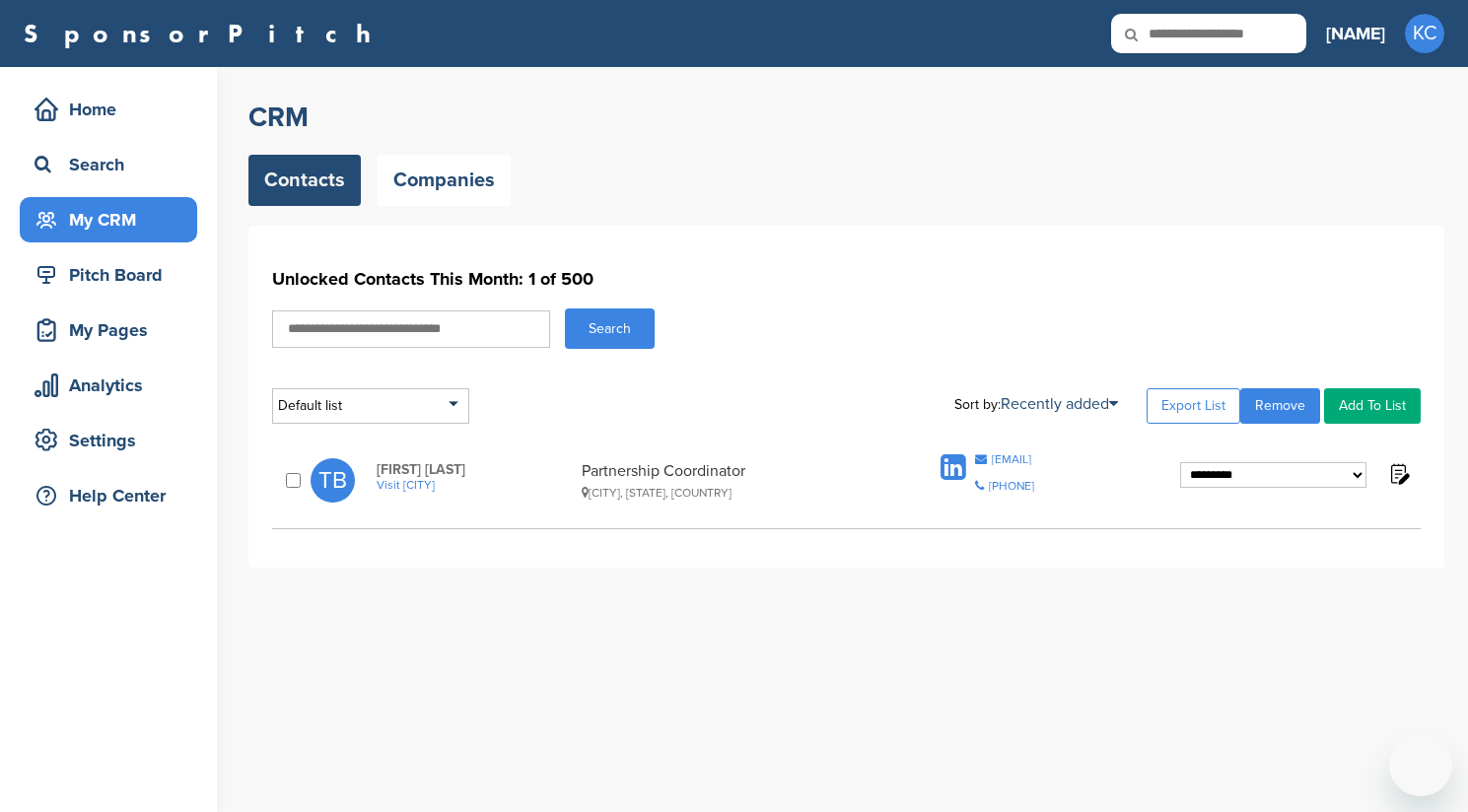 scroll, scrollTop: 0, scrollLeft: 0, axis: both 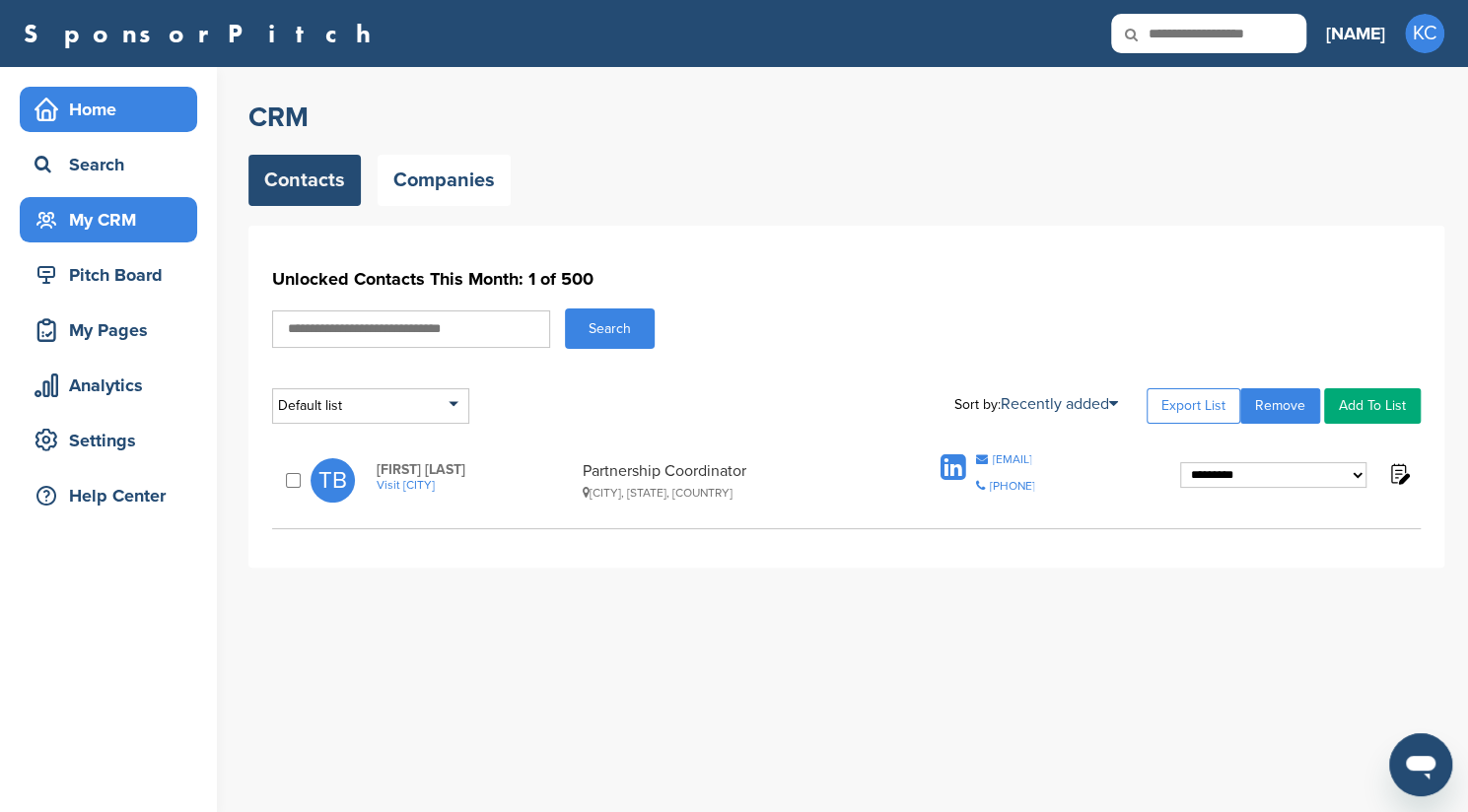 click on "Home" at bounding box center (113, 109) 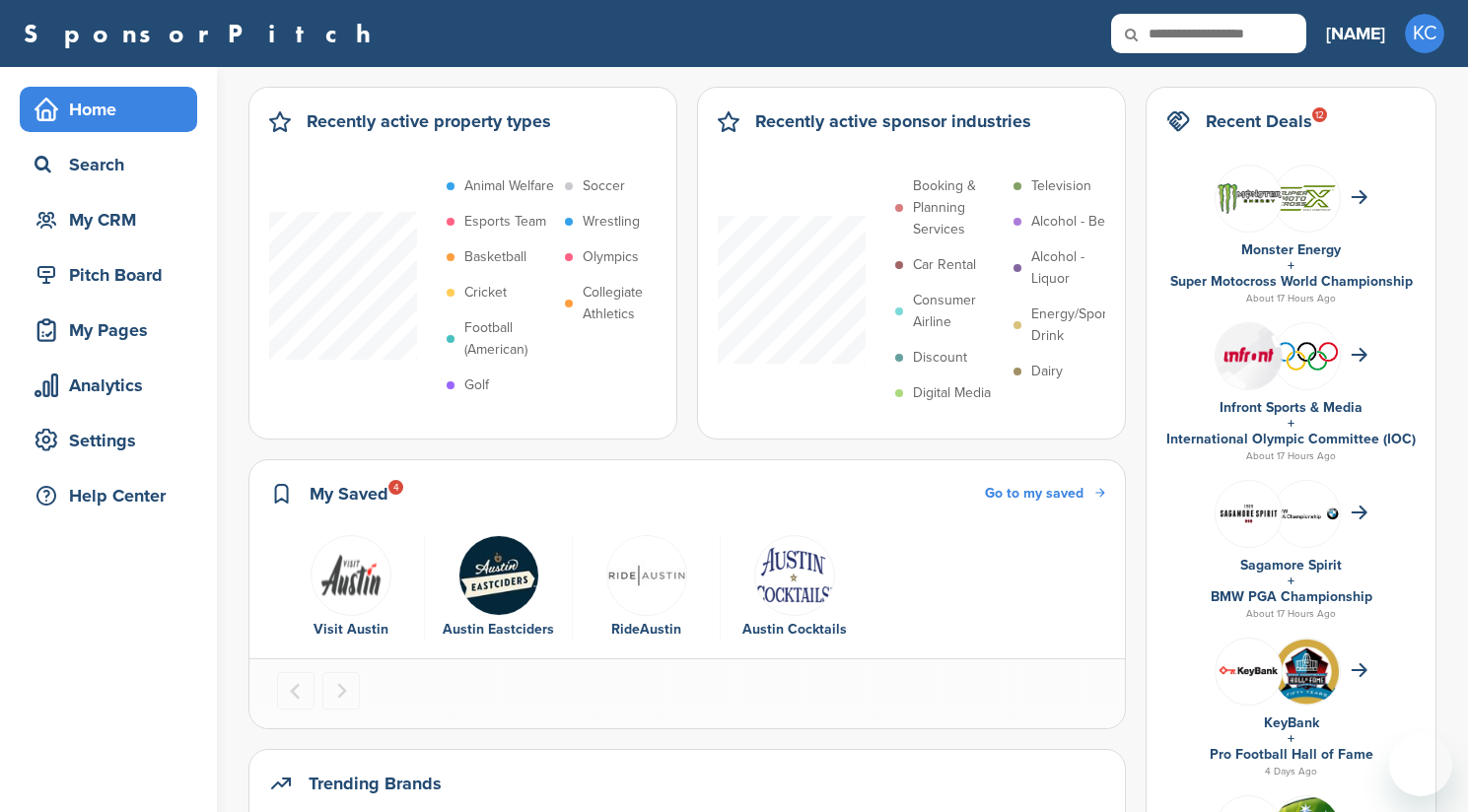 scroll, scrollTop: 0, scrollLeft: 0, axis: both 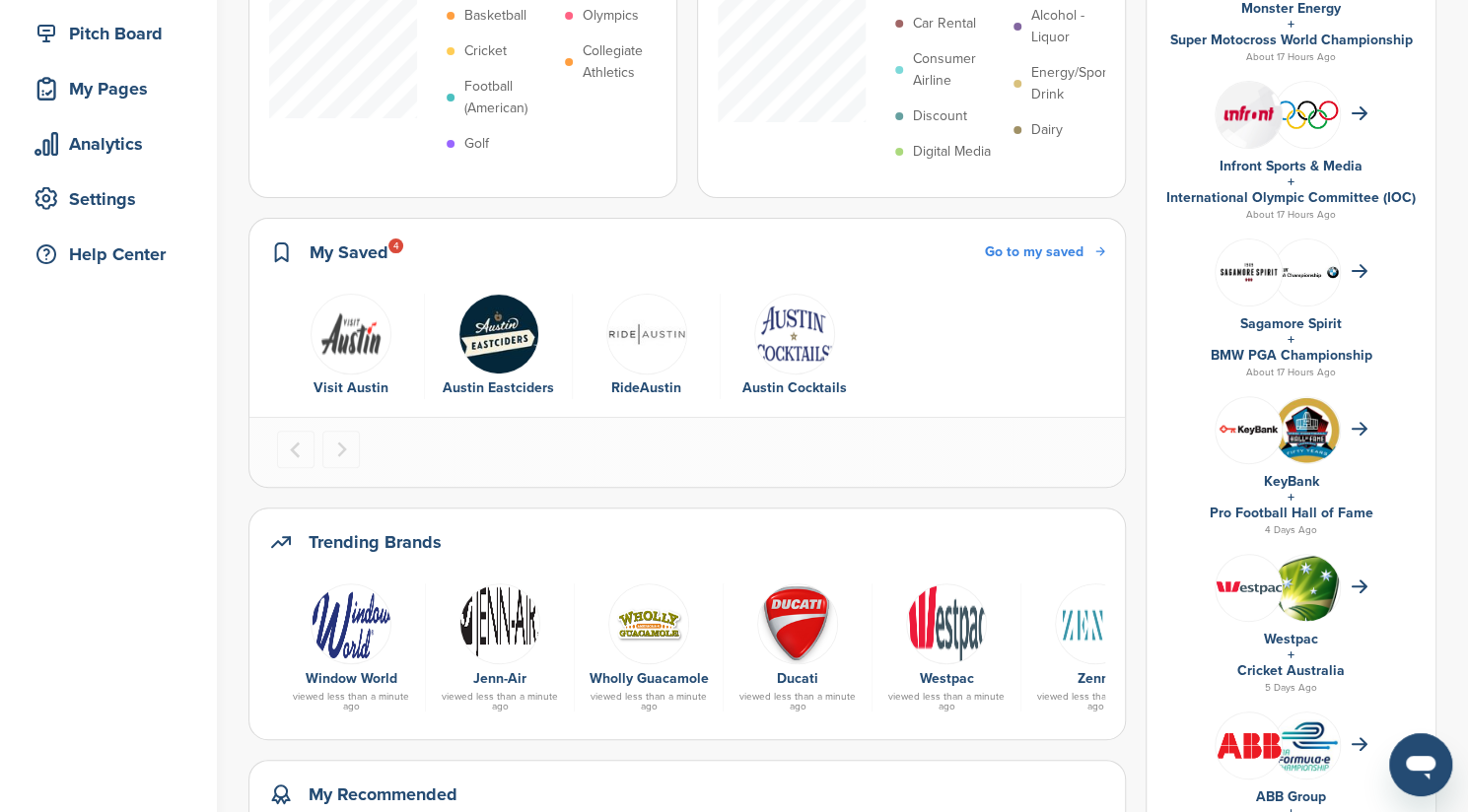 click on "Go to my saved" at bounding box center (1034, 251) 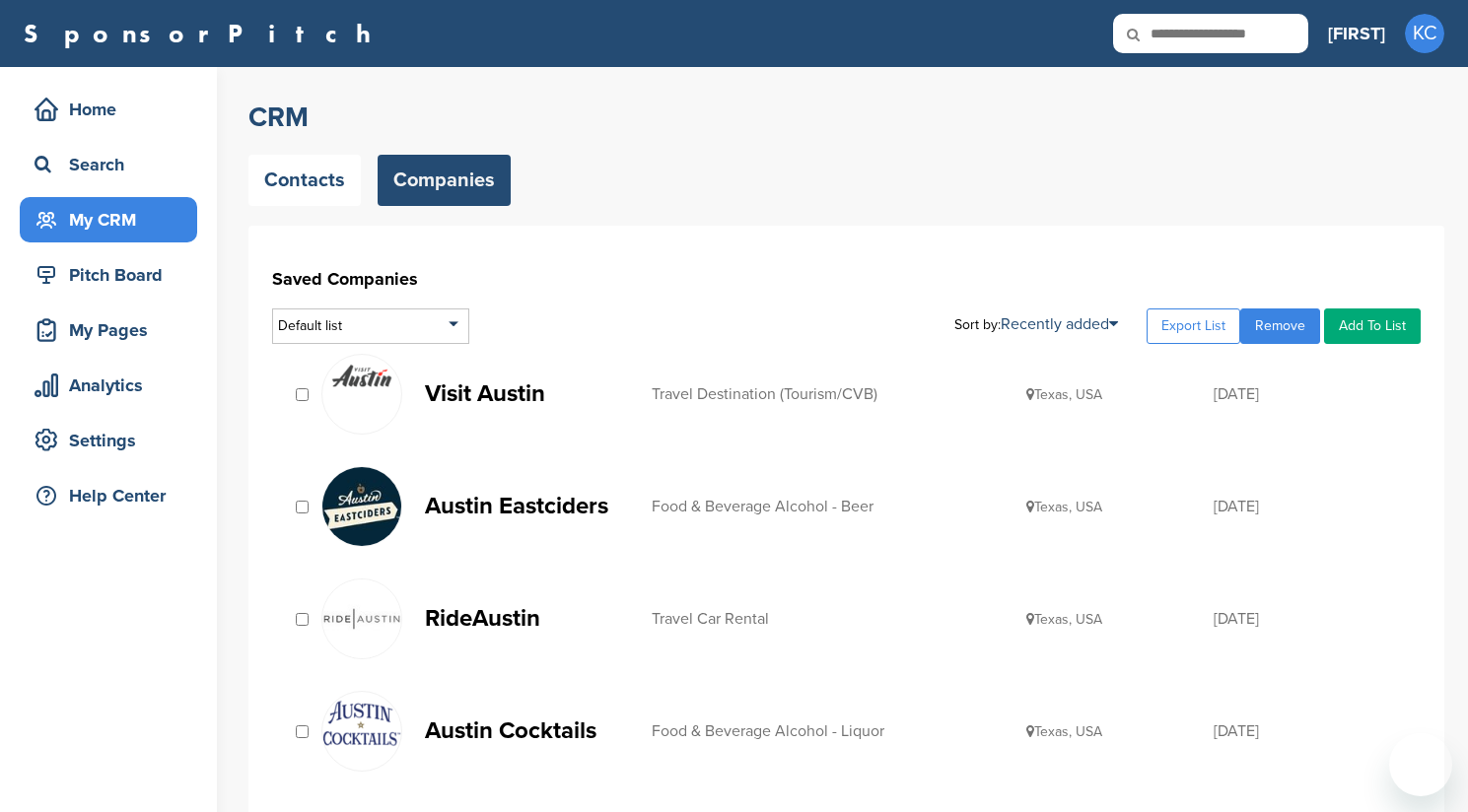 scroll, scrollTop: 0, scrollLeft: 0, axis: both 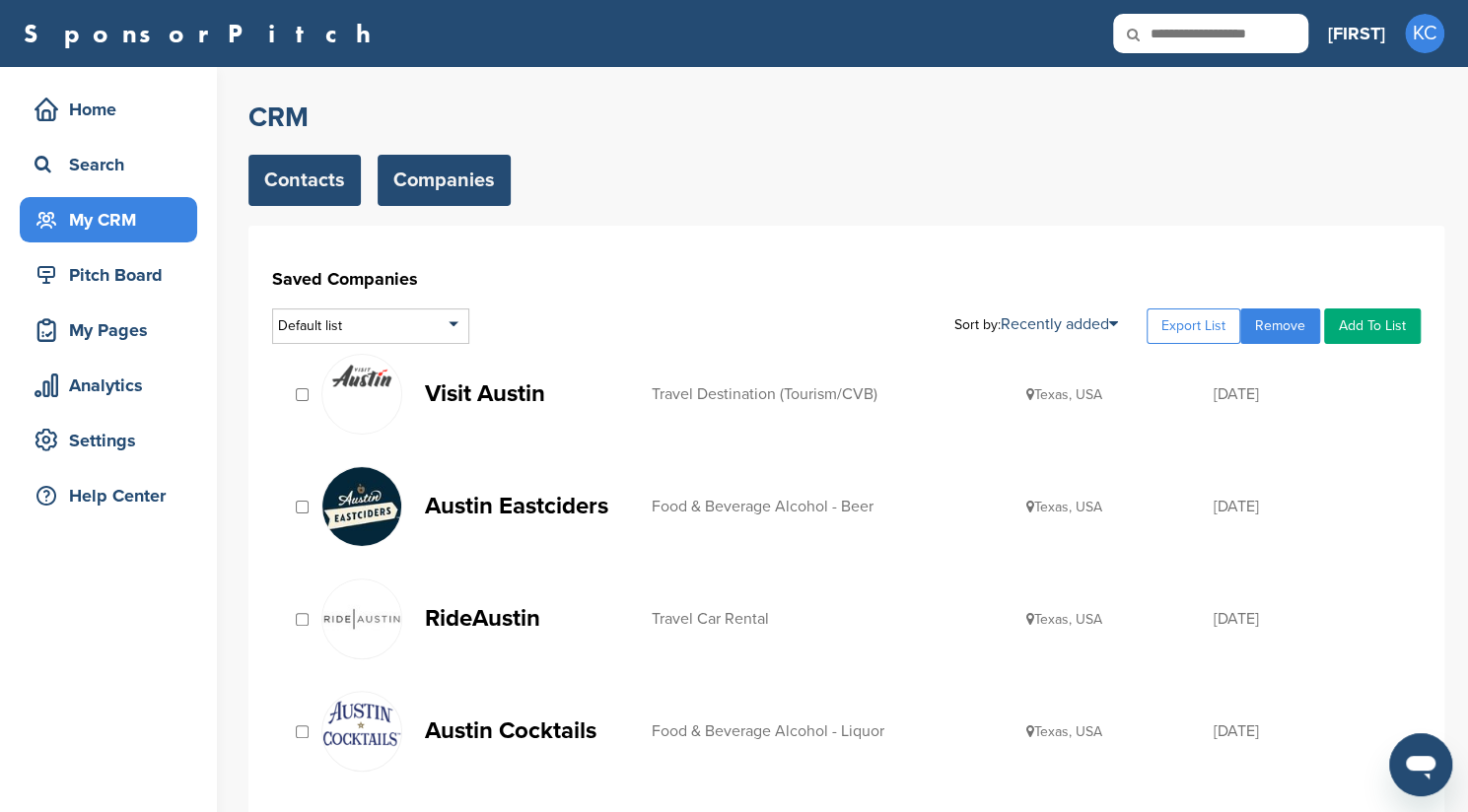 click on "Contacts" at bounding box center (305, 180) 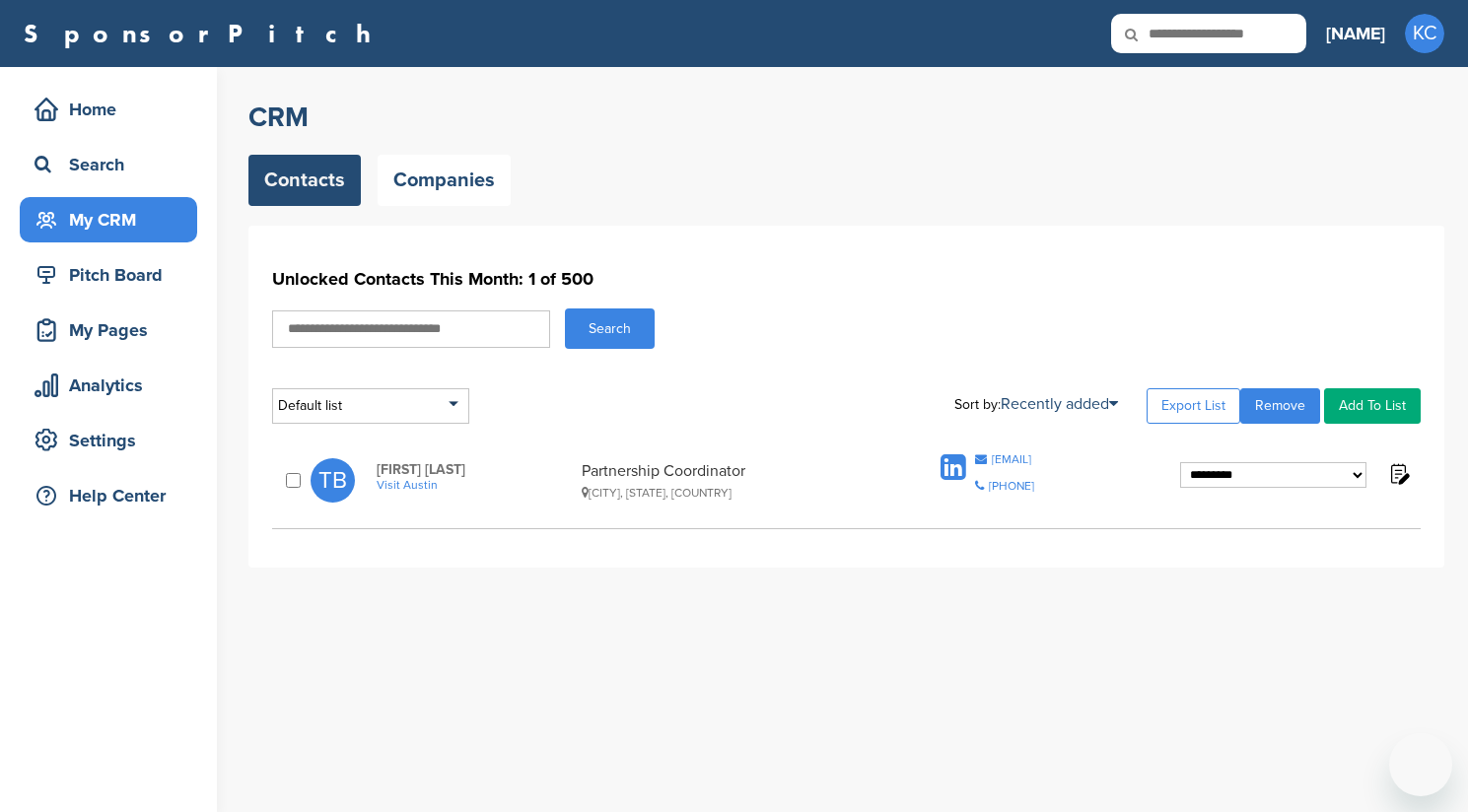 scroll, scrollTop: 0, scrollLeft: 0, axis: both 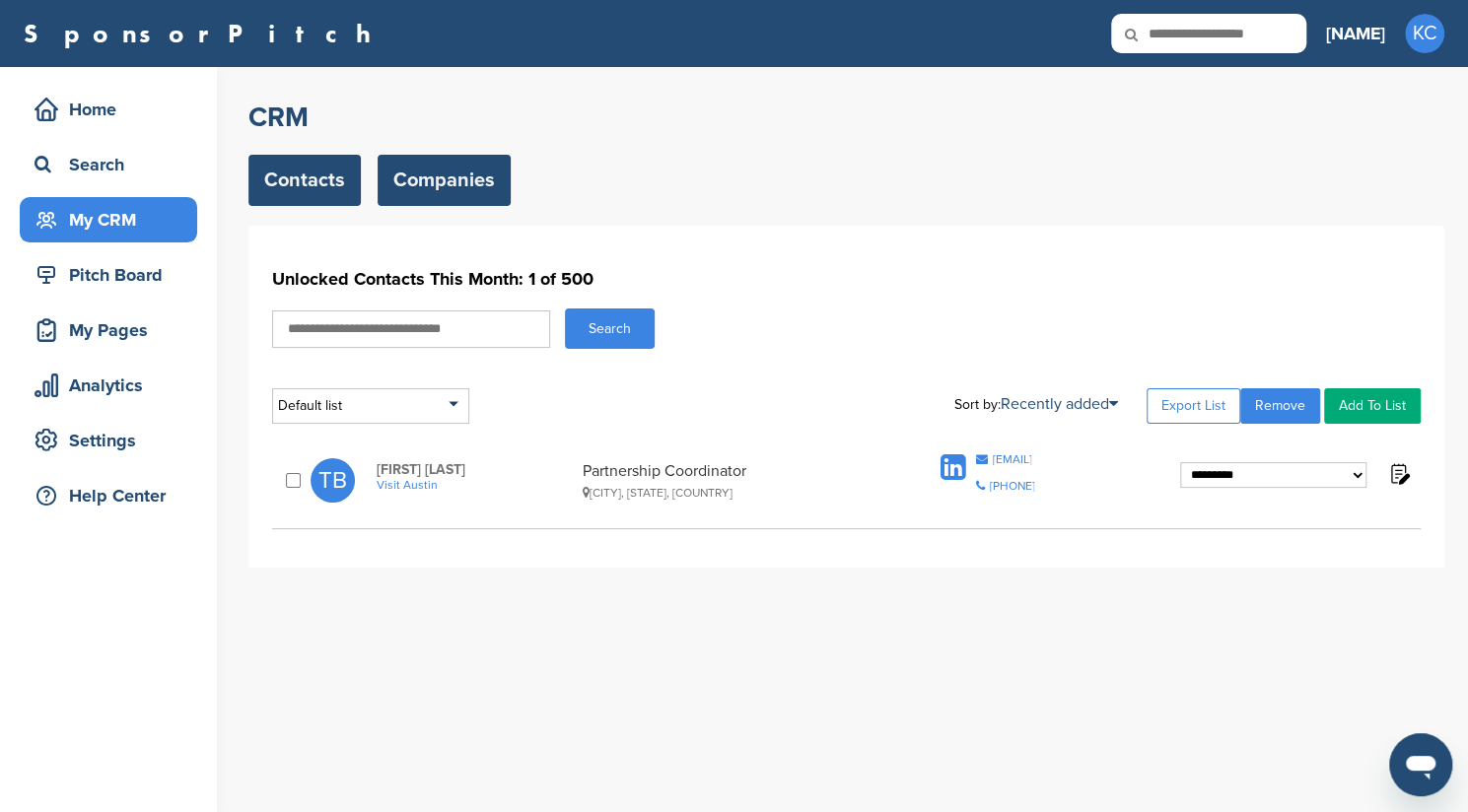 click on "Companies" at bounding box center [444, 180] 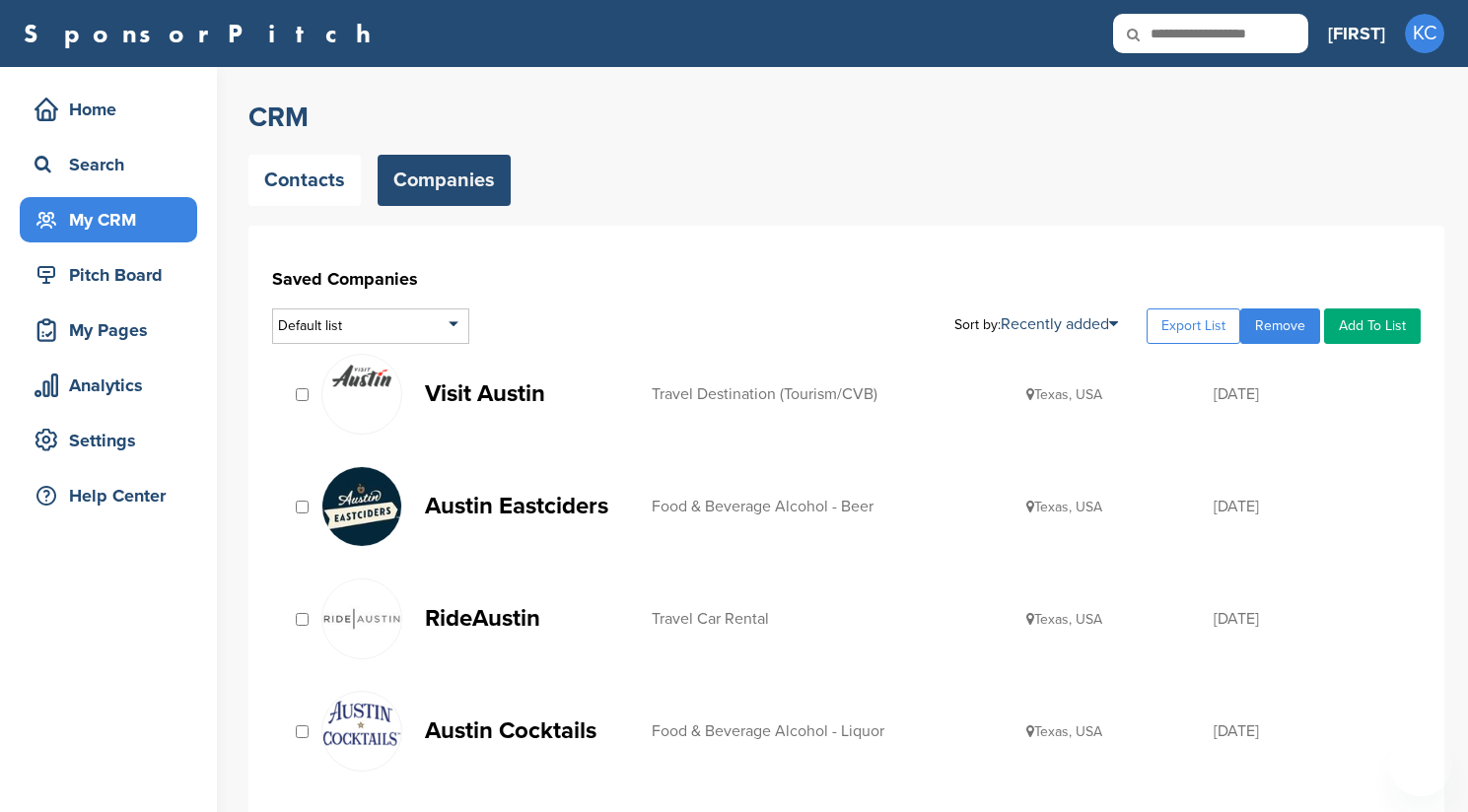 scroll, scrollTop: 0, scrollLeft: 0, axis: both 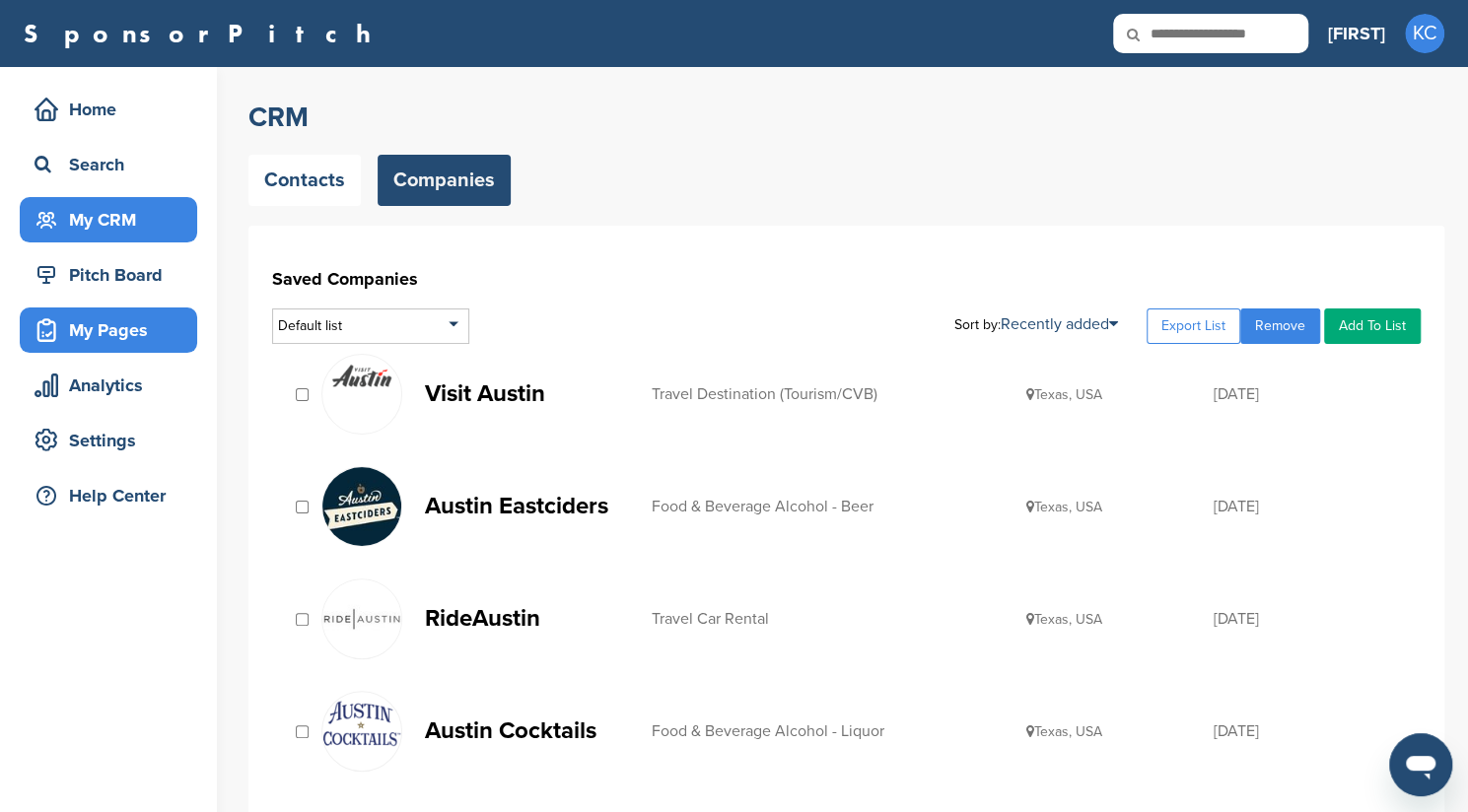 click on "My Pages" at bounding box center (113, 330) 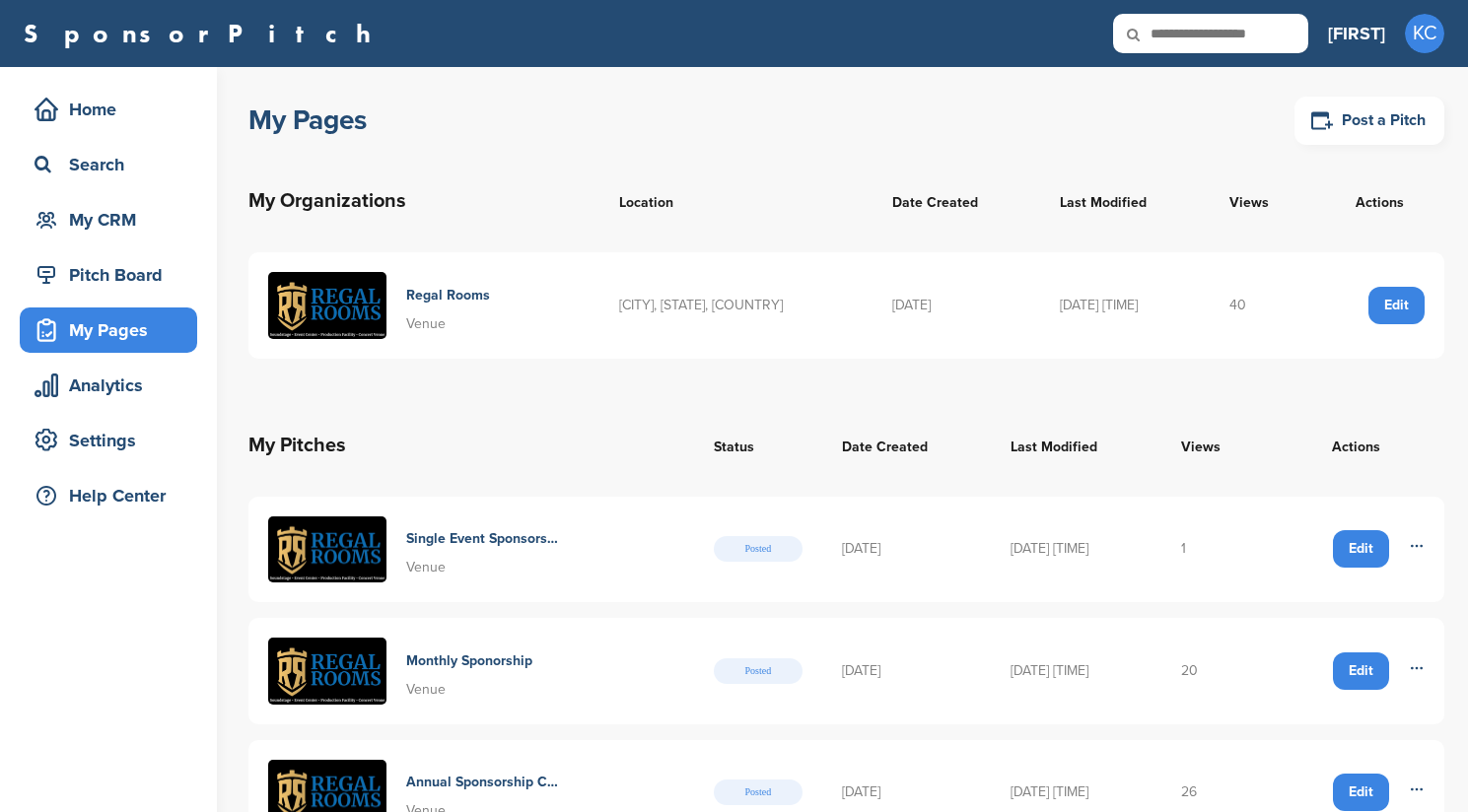 scroll, scrollTop: 0, scrollLeft: 0, axis: both 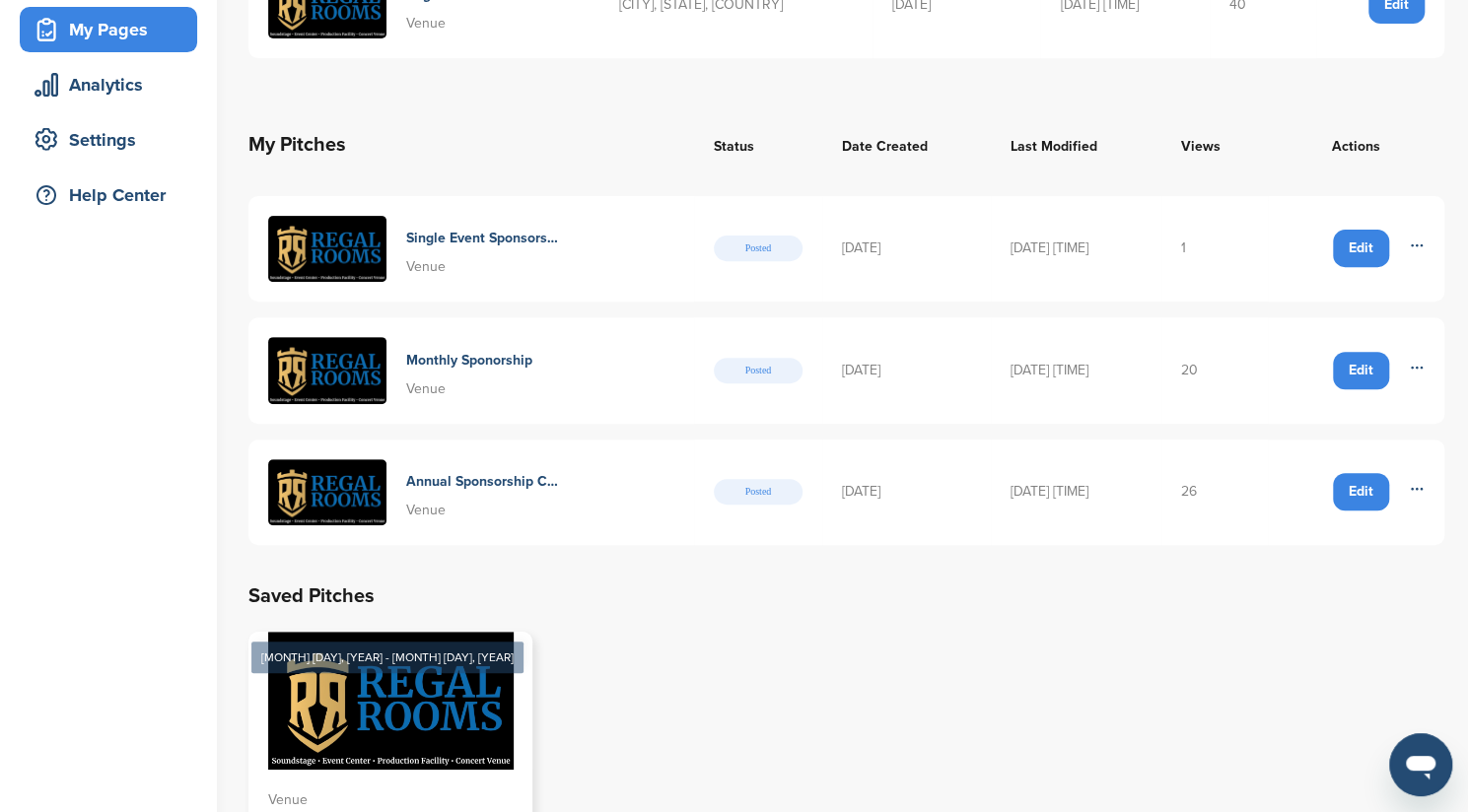 click on "Single Event Sponsorship Opportunities" at bounding box center [482, 238] 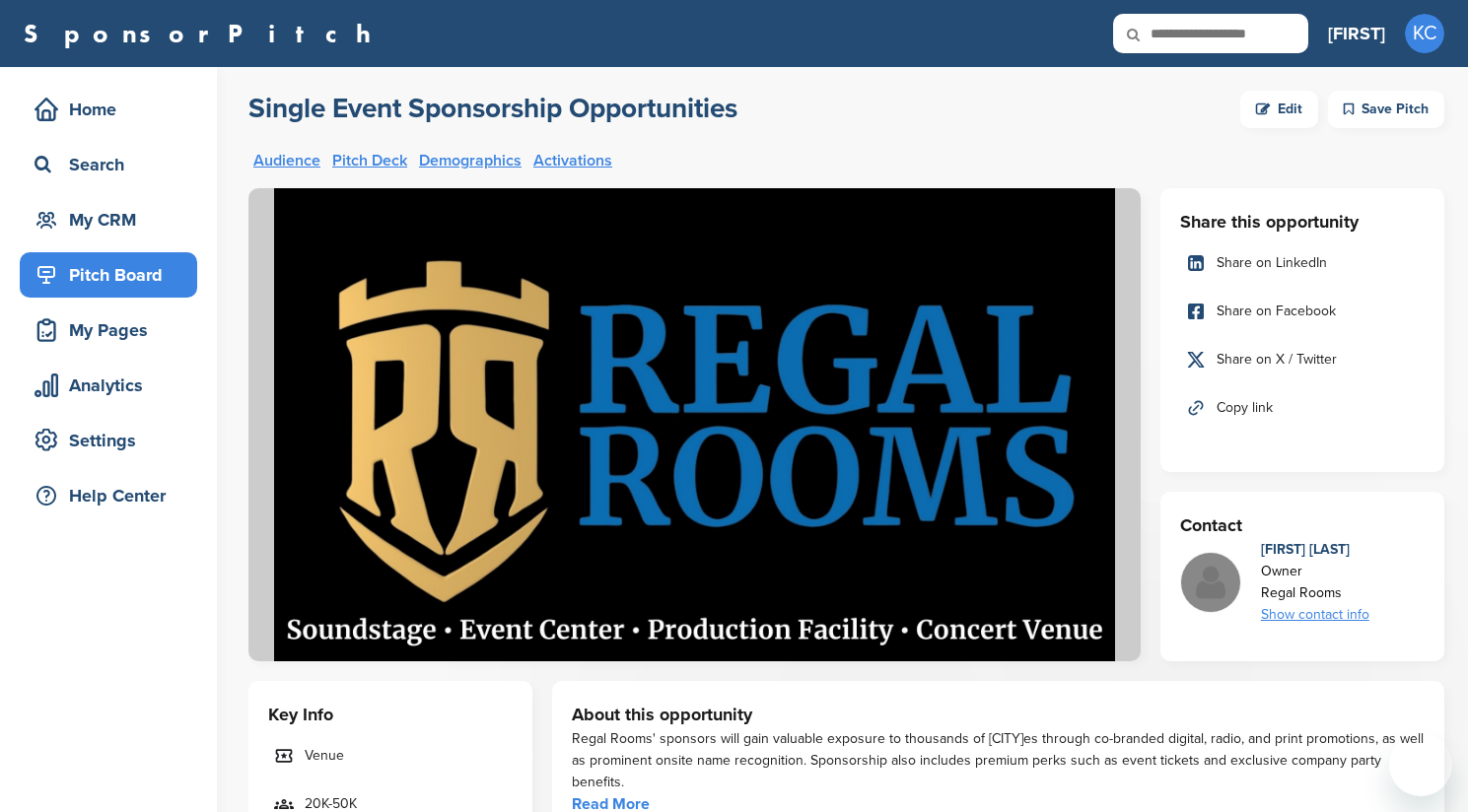 scroll, scrollTop: 0, scrollLeft: 0, axis: both 